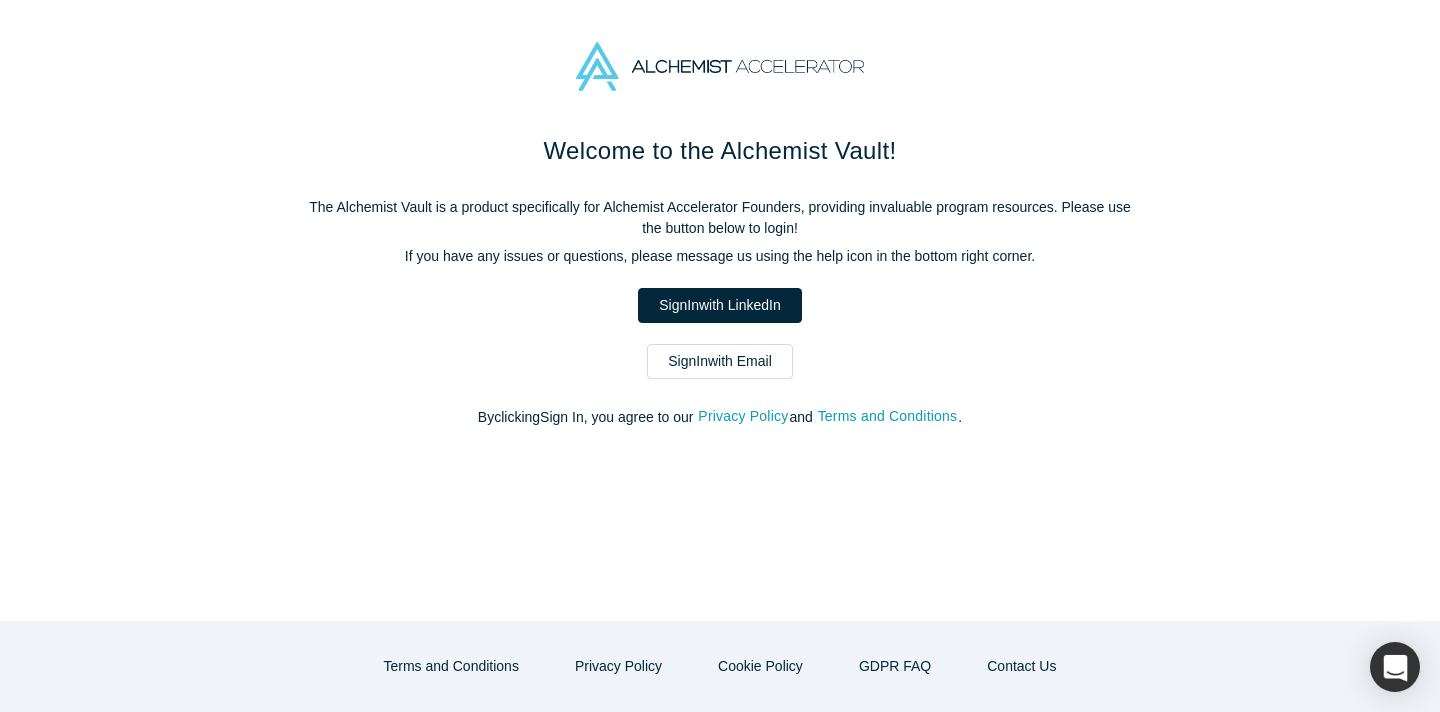 scroll, scrollTop: 0, scrollLeft: 0, axis: both 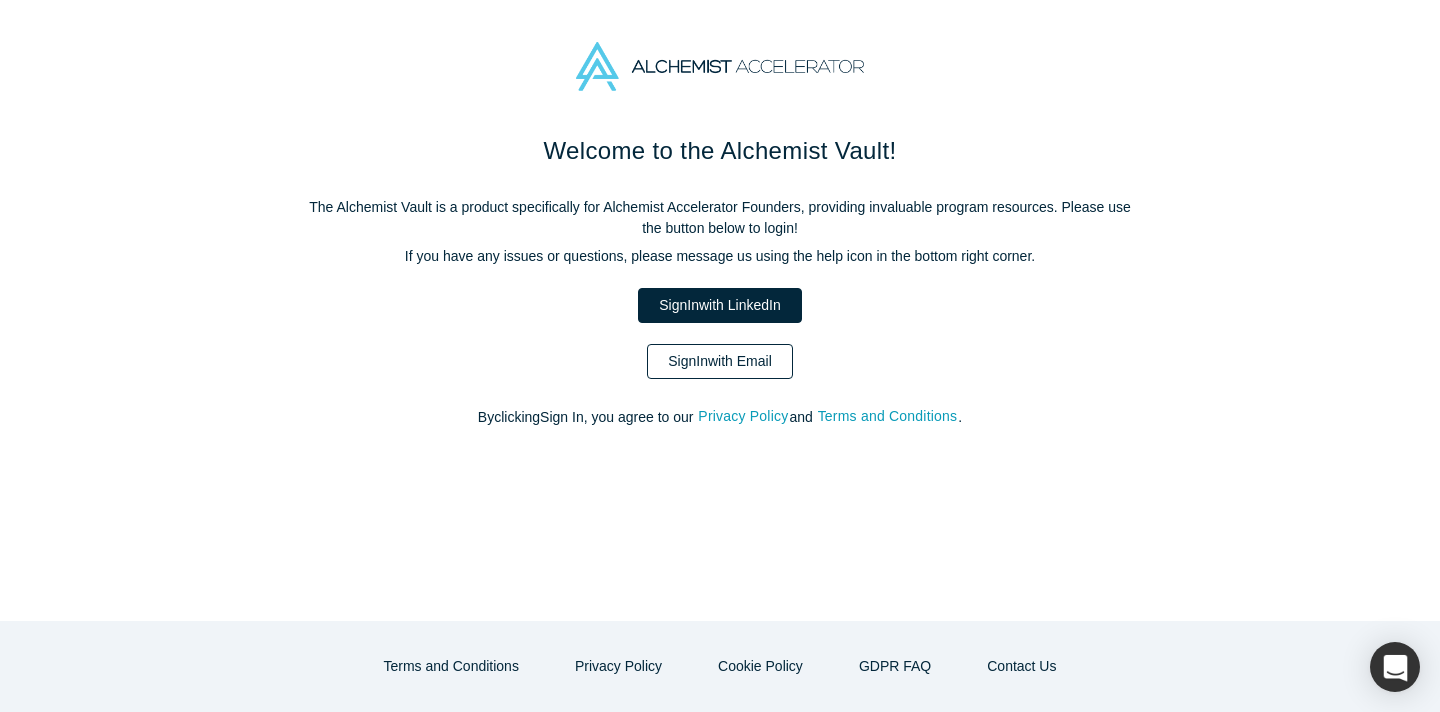 click on "Sign  In  with Email" at bounding box center [720, 361] 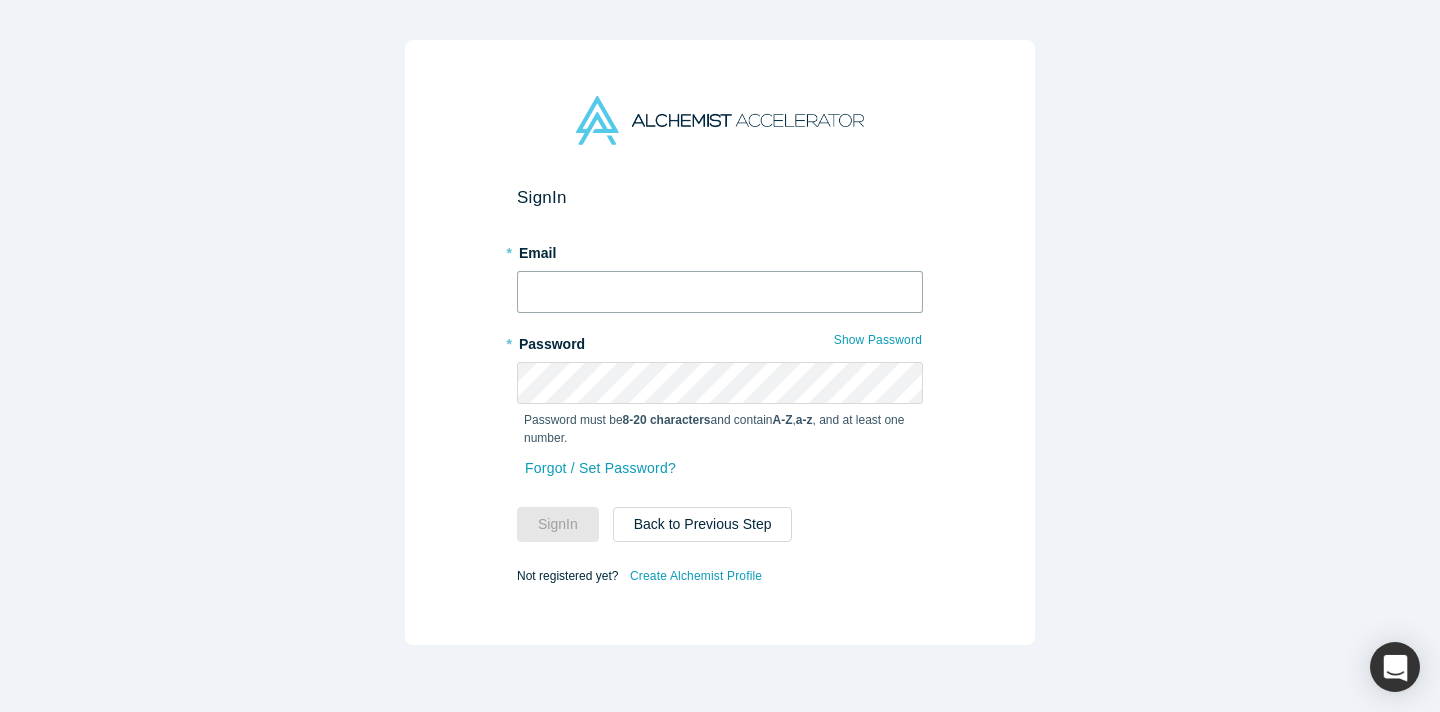 type on "[EMAIL]" 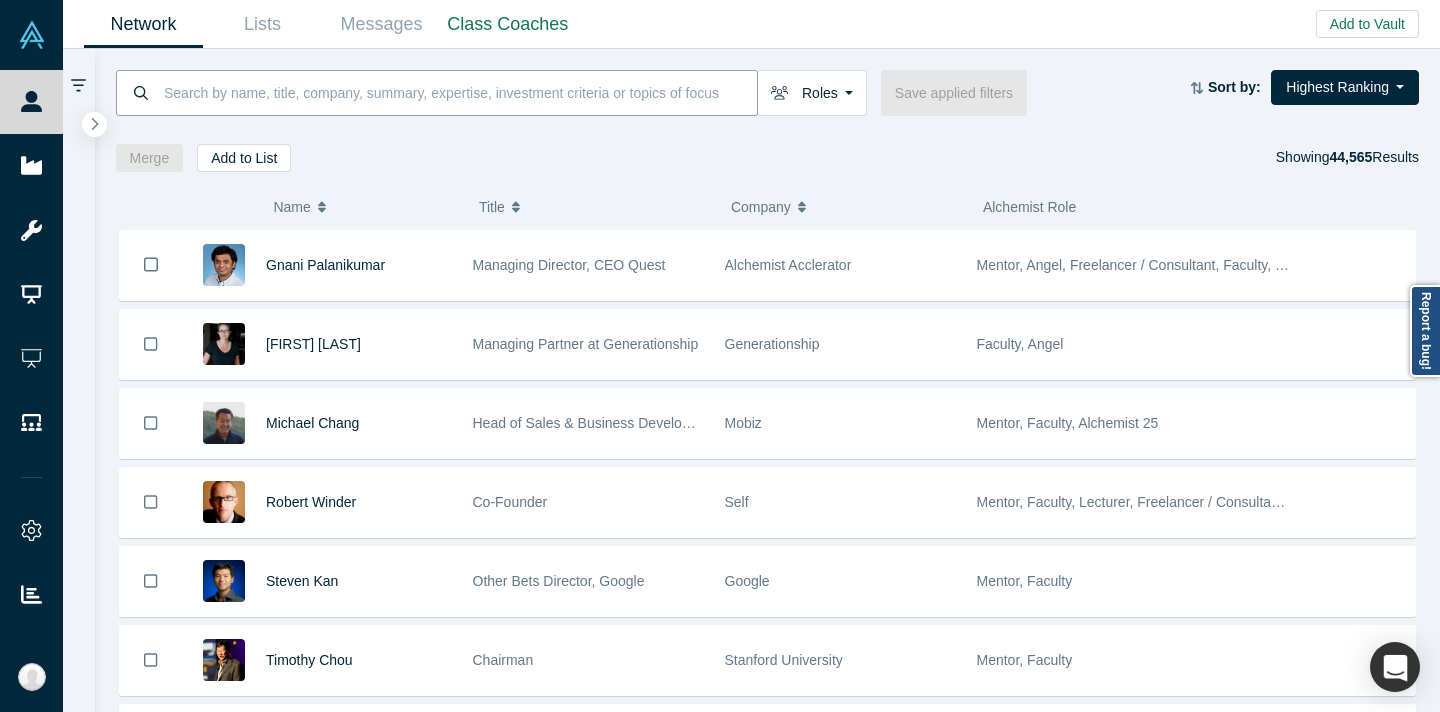 click at bounding box center (459, 92) 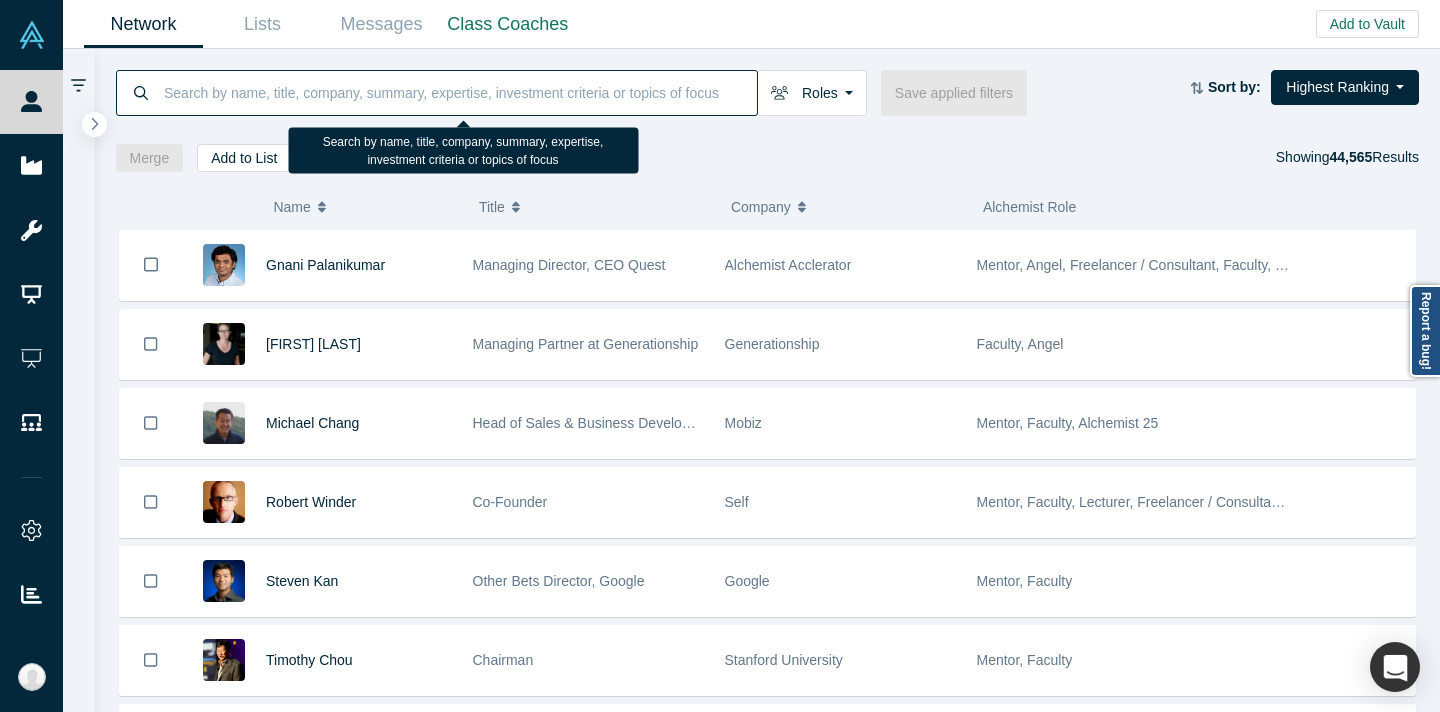 paste on "[FIRST] [LAST]" 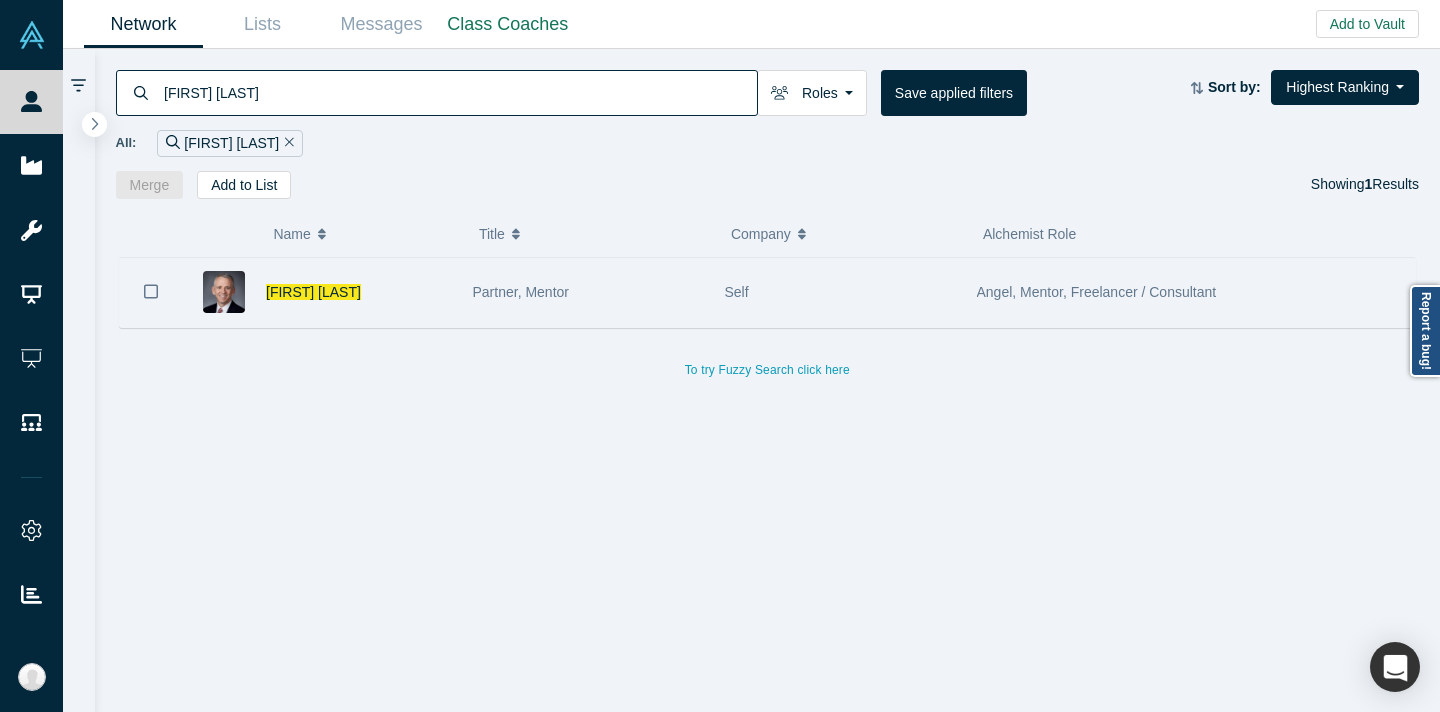 type on "[FIRST] [LAST]" 